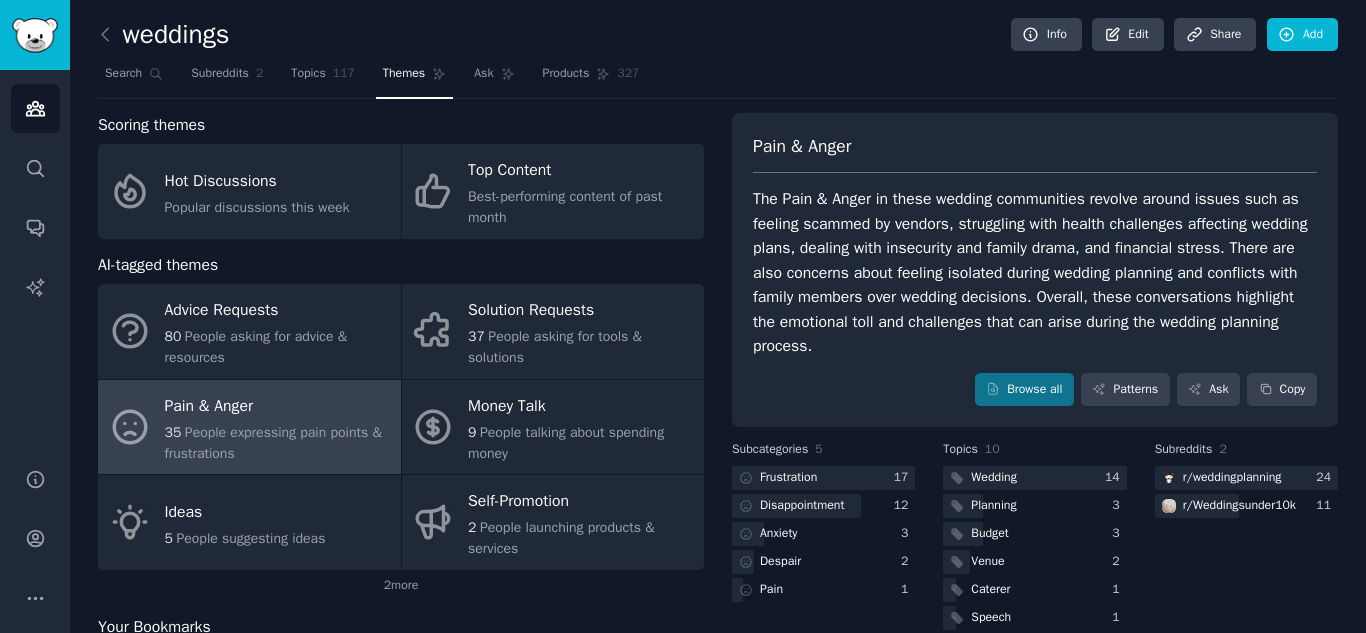 scroll, scrollTop: 0, scrollLeft: 0, axis: both 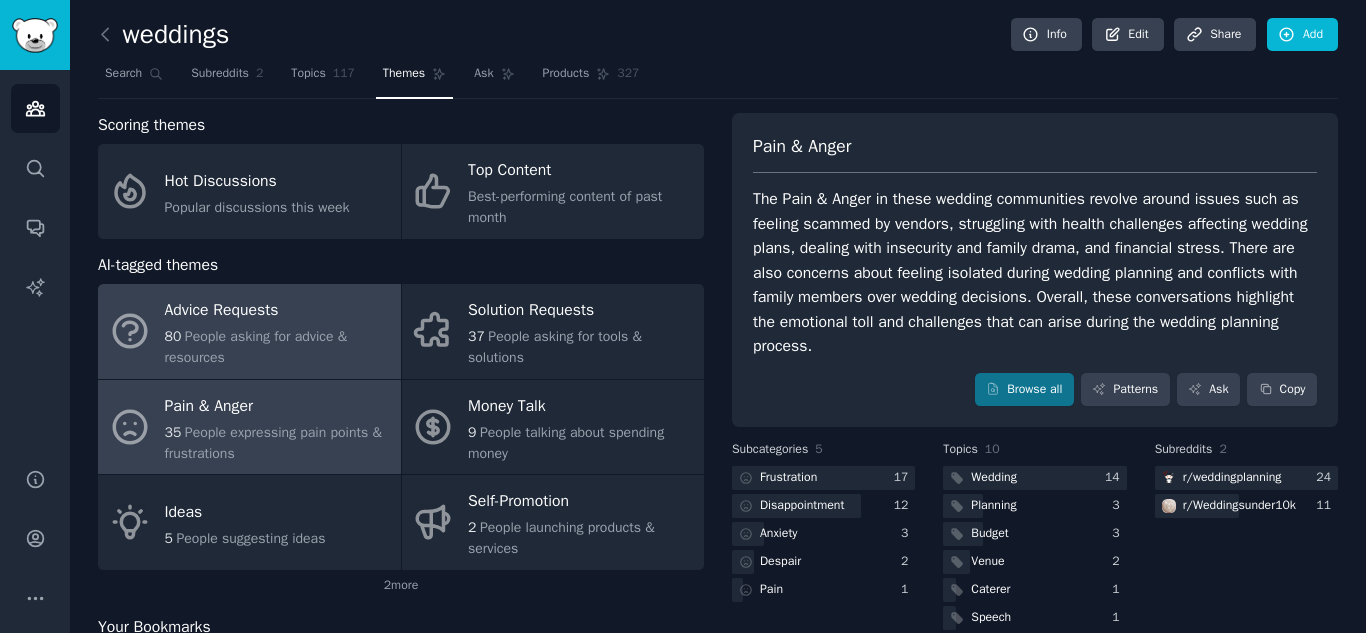click on "Advice Requests" at bounding box center (278, 311) 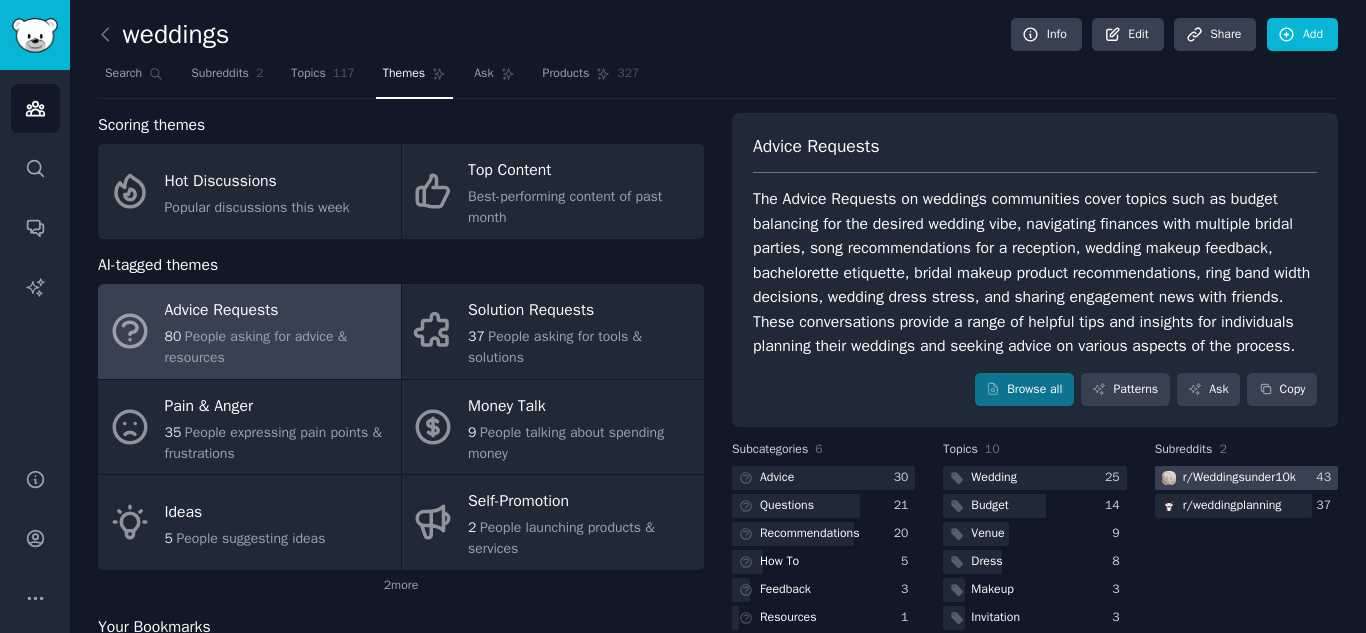 click on "r/ Weddingsunder10k" at bounding box center (1239, 478) 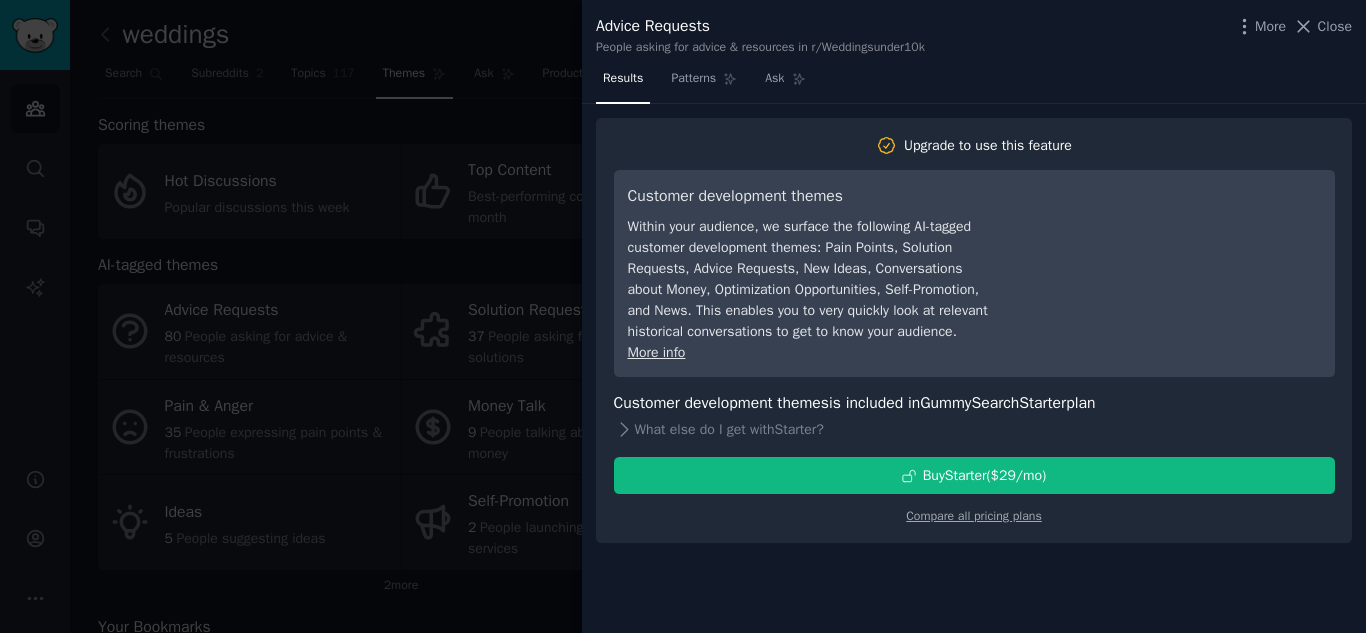 click at bounding box center (683, 316) 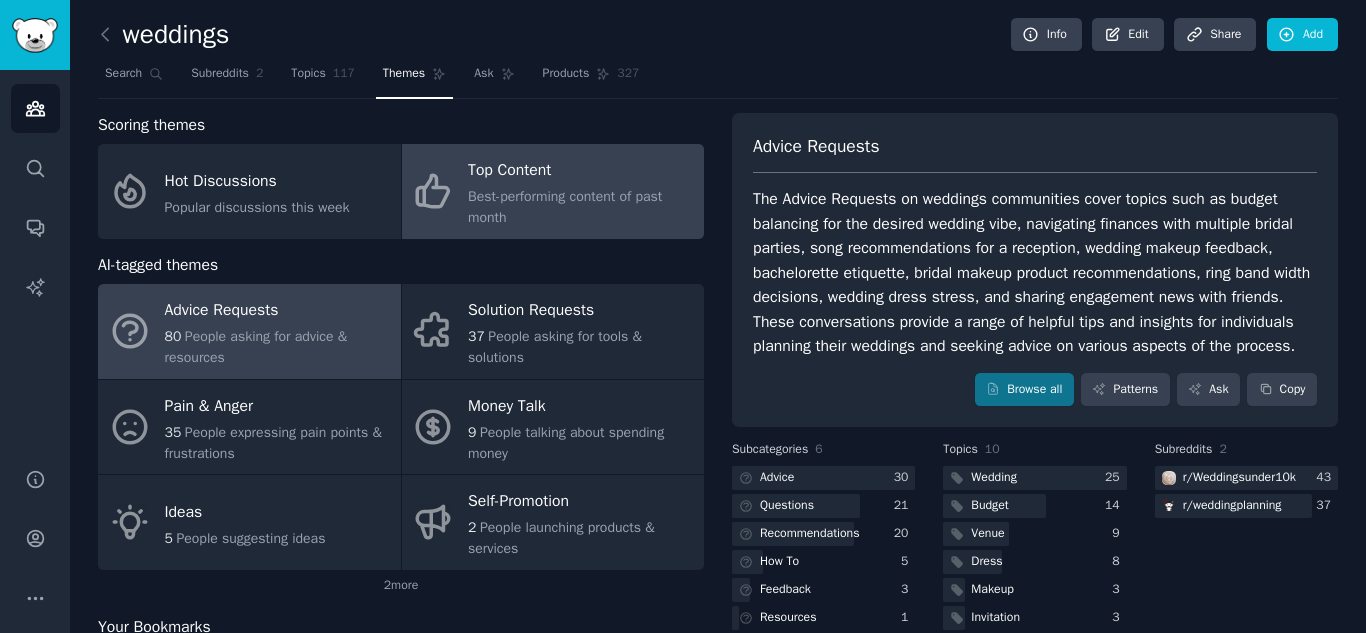 click on "Top Content" at bounding box center (581, 171) 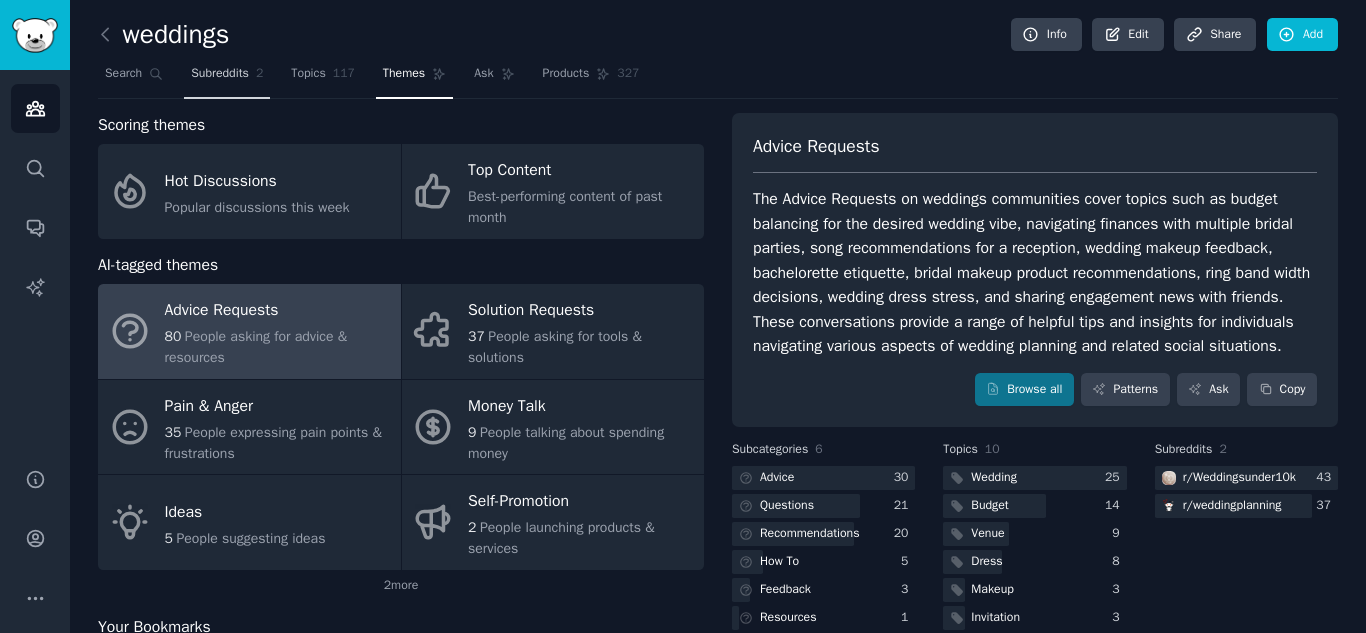 click on "Subreddits" at bounding box center (220, 74) 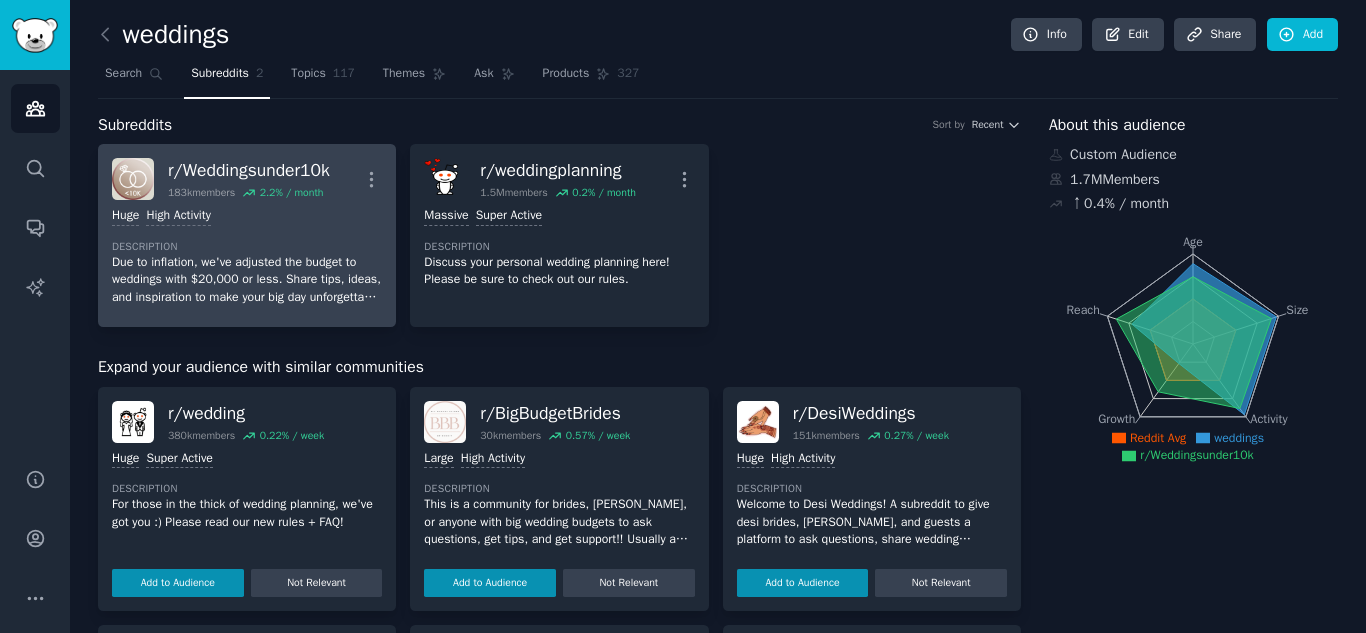 click on "183k  members" at bounding box center (201, 193) 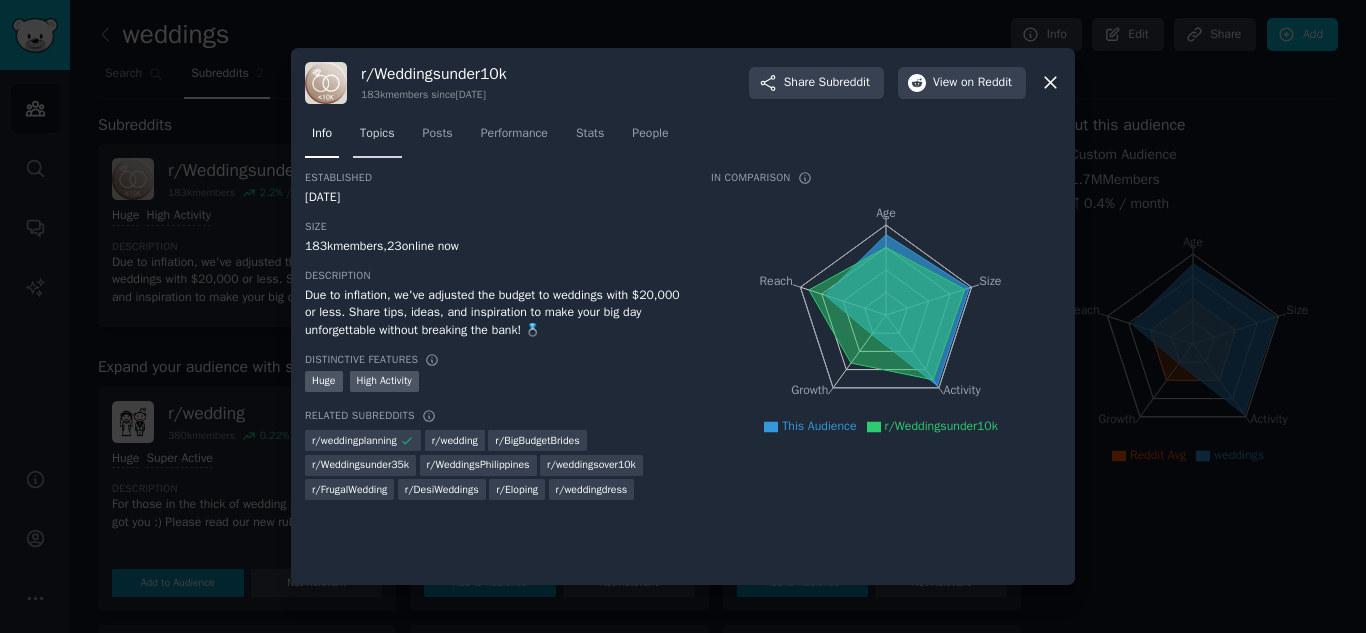 click on "Topics" at bounding box center [377, 134] 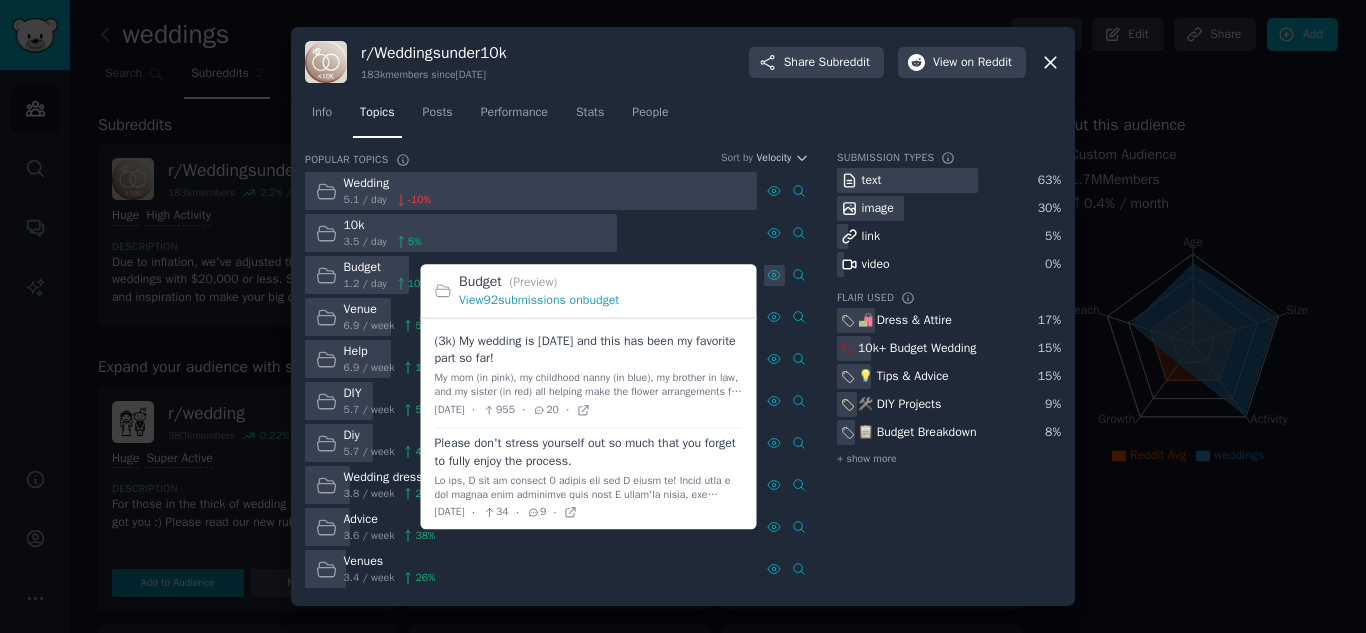 click 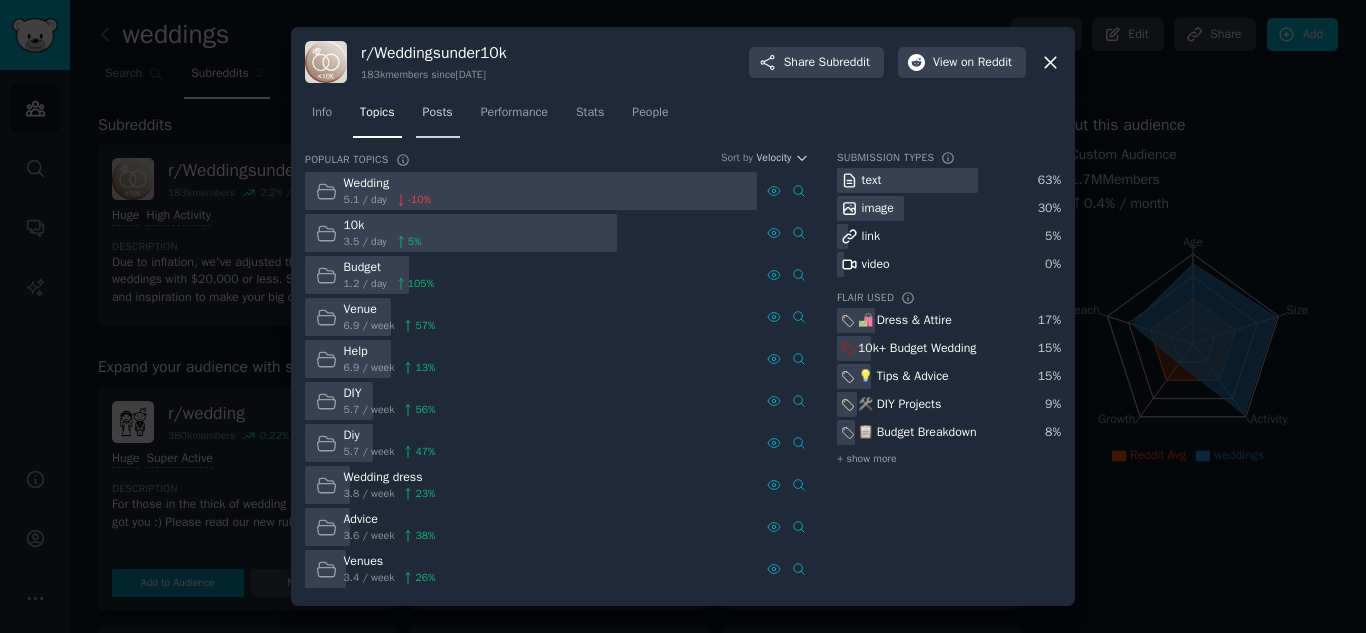 click on "Posts" at bounding box center [438, 117] 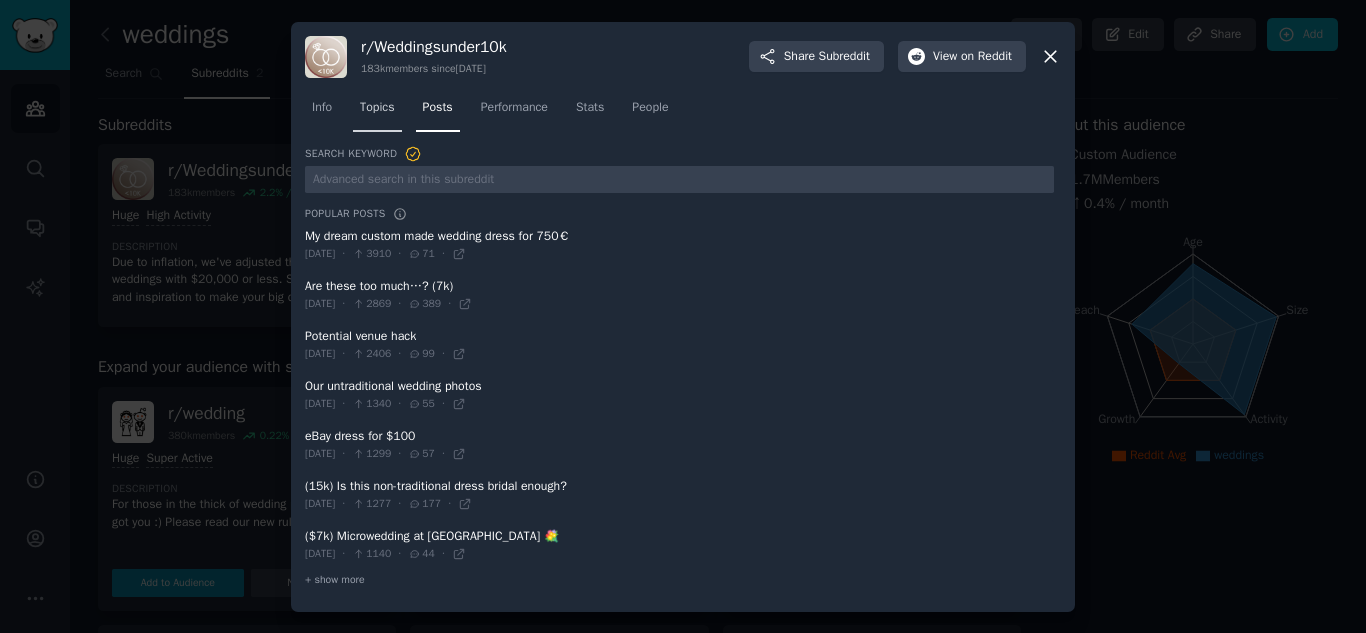 click on "Topics" at bounding box center (377, 108) 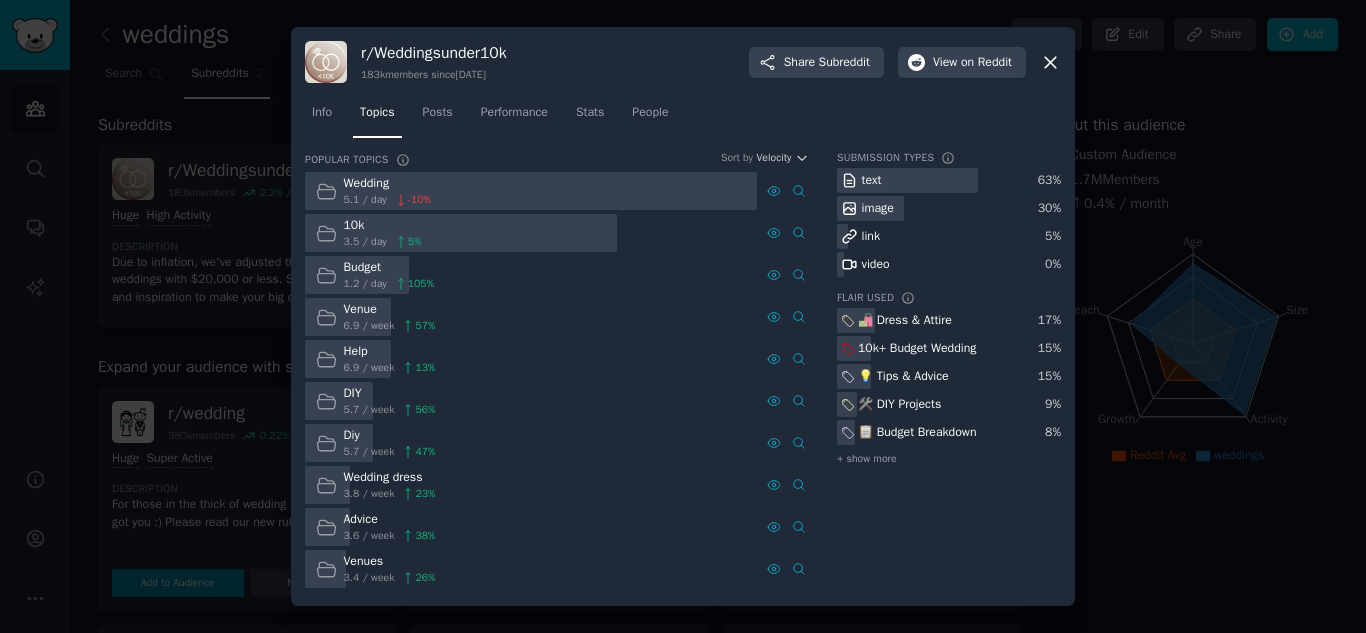 click 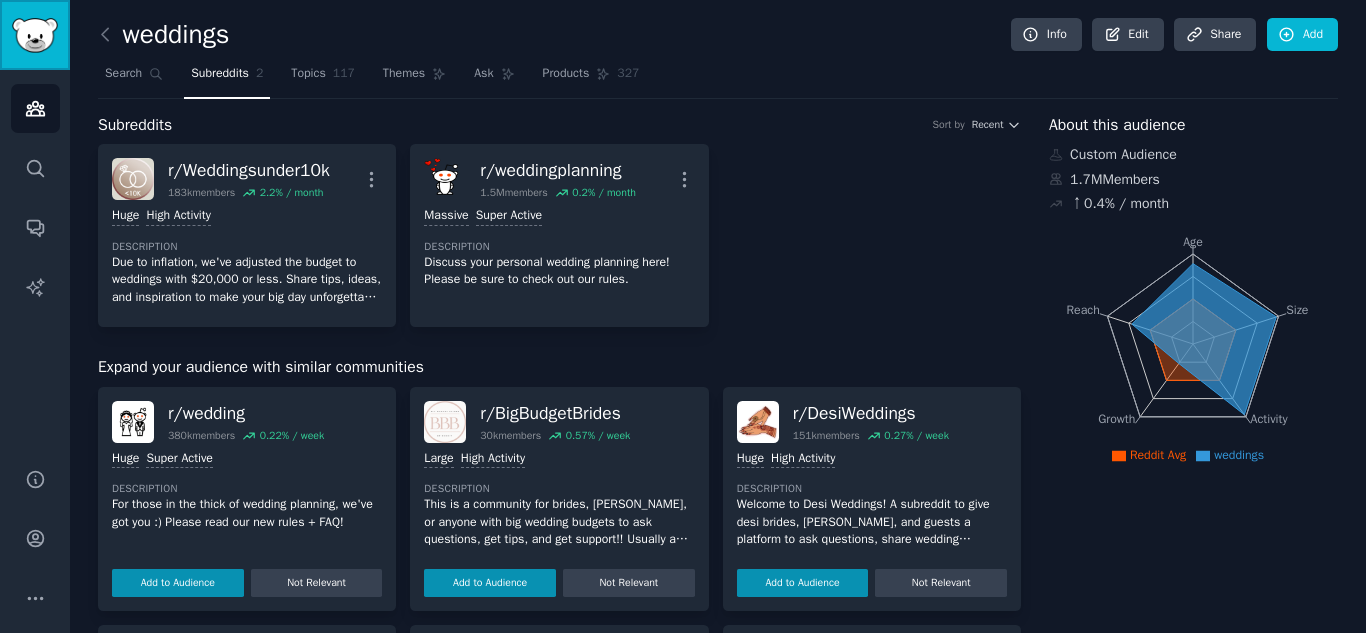 click at bounding box center [35, 35] 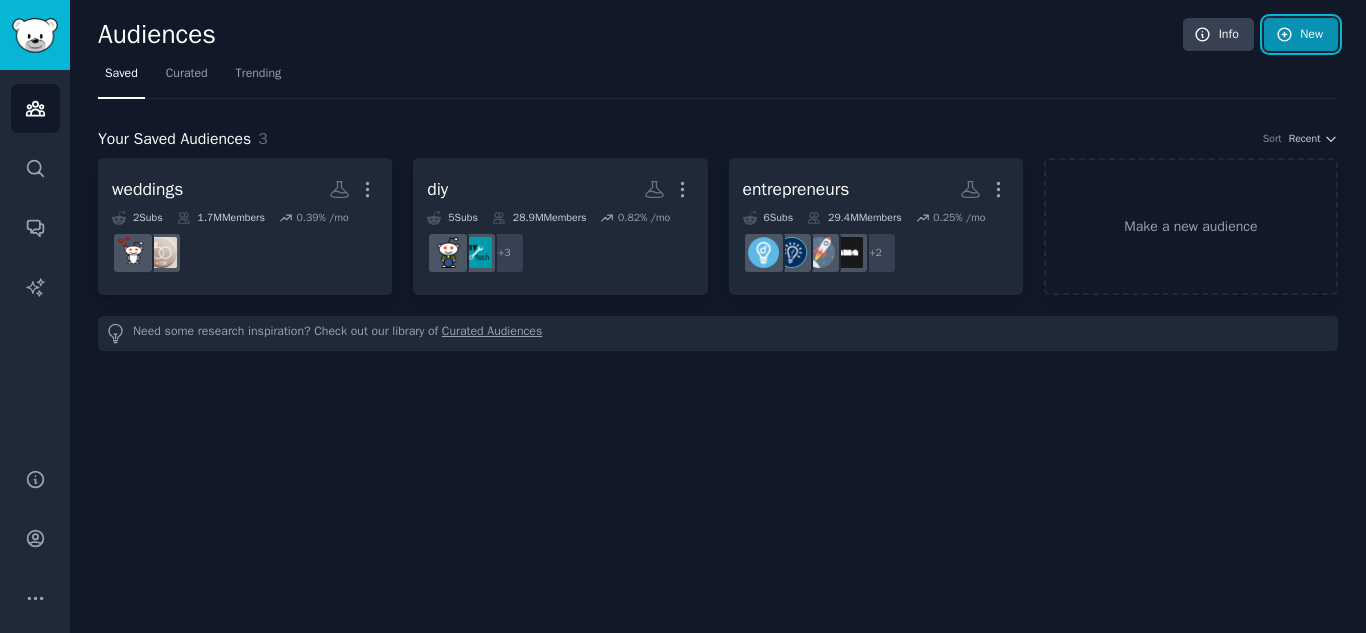 click on "New" at bounding box center [1301, 35] 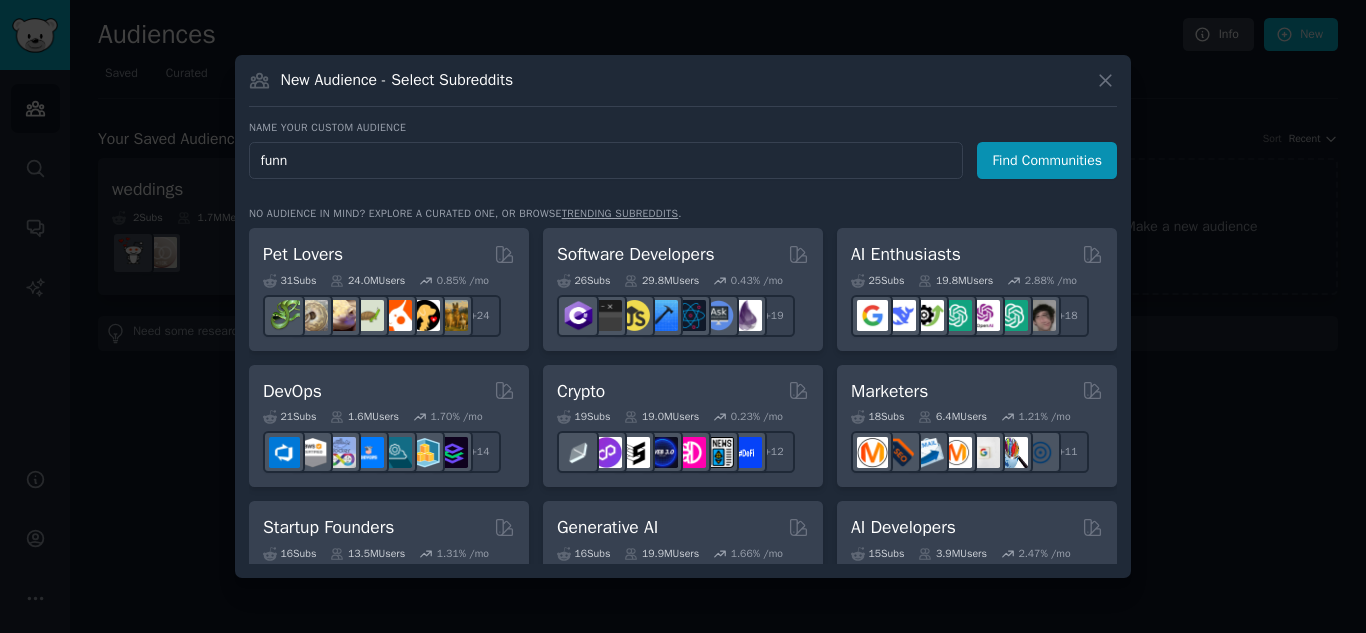 type on "funny" 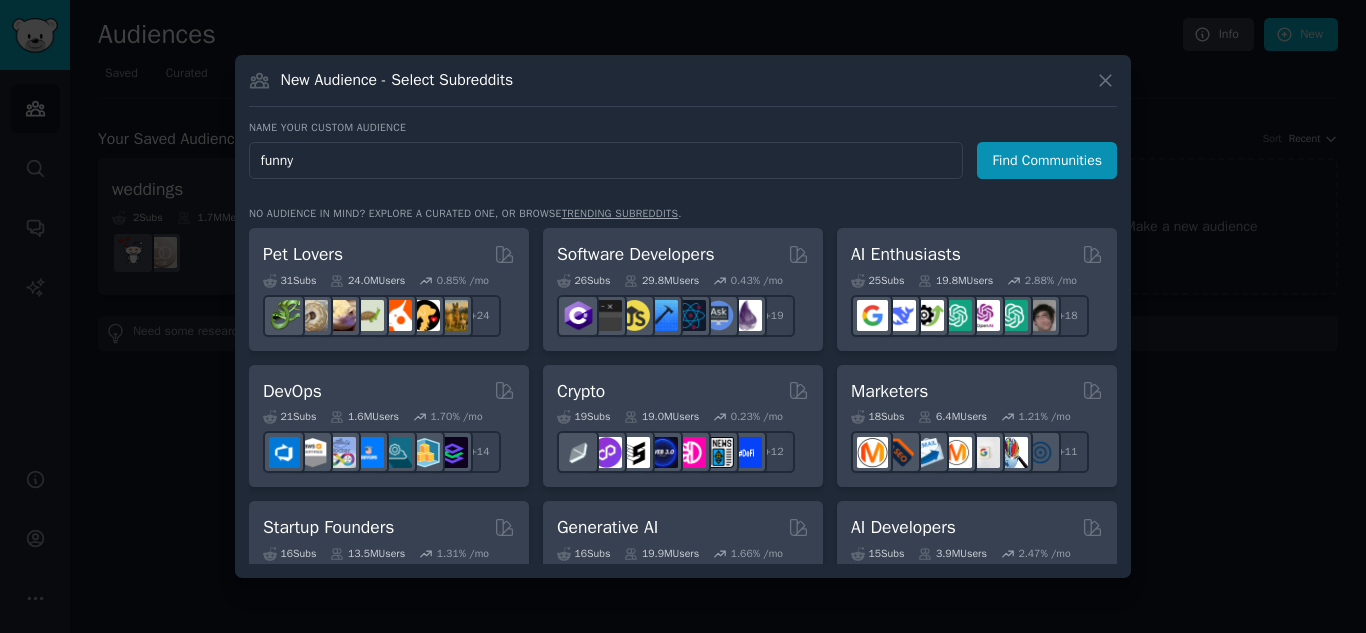 click on "Find Communities" at bounding box center (1047, 160) 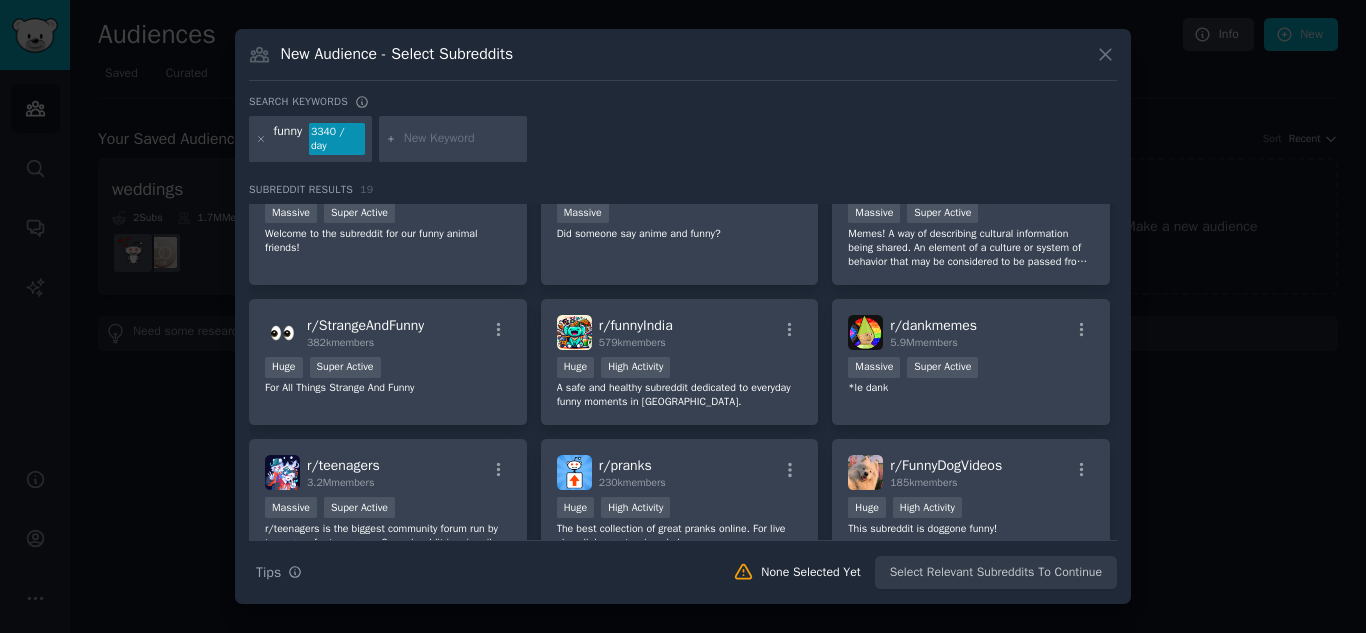 scroll, scrollTop: 217, scrollLeft: 0, axis: vertical 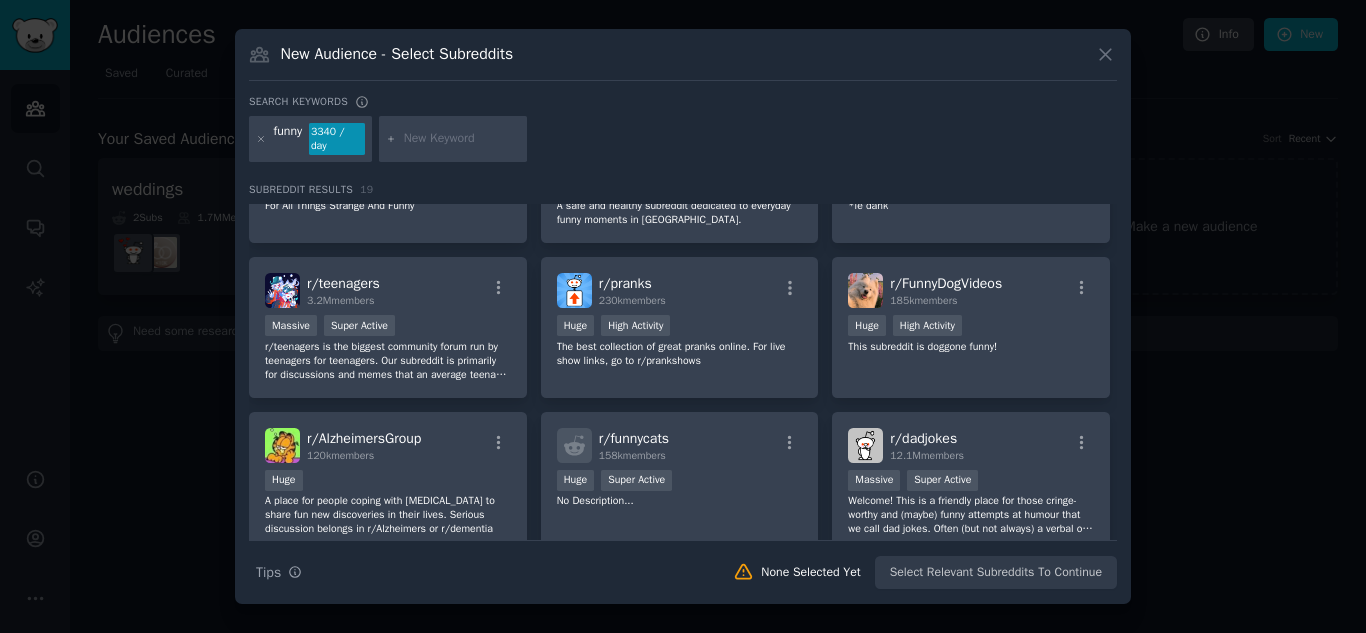 click on "New Audience - Select Subreddits Search keywords funny 3340 / day Subreddit Results 19 r/ ComedyCemetery 1.0M  members Massive A place for stuff that was supposed to be funny, but isn't r/ funnyvideos 1.7M  members >= 95th percentile for submissions / day Massive Super Active A community of people sharing and enjoying funny videos they have found on the internet. Has a video made you snort your coffee out of your nose from laughter recently? Then post it here for others to do the same! r/ funny 66.8M  members Massive Super Active Reddit's largest humor depository r/ FunnyAnimals 8.4M  members Massive Super Active Welcome to the subreddit for our funny animal friends! r/ AnimeFunny 1.1M  members Massive Did someone say anime and funny? r/ memes 35.5M  members Massive Super Active Memes!
A way of describing cultural information being shared.
An element of a culture or system of behavior that may be considered to be passed from one individual to another by nongenetic means, especially imitation. r/ 382k Huge r/" at bounding box center (683, 316) 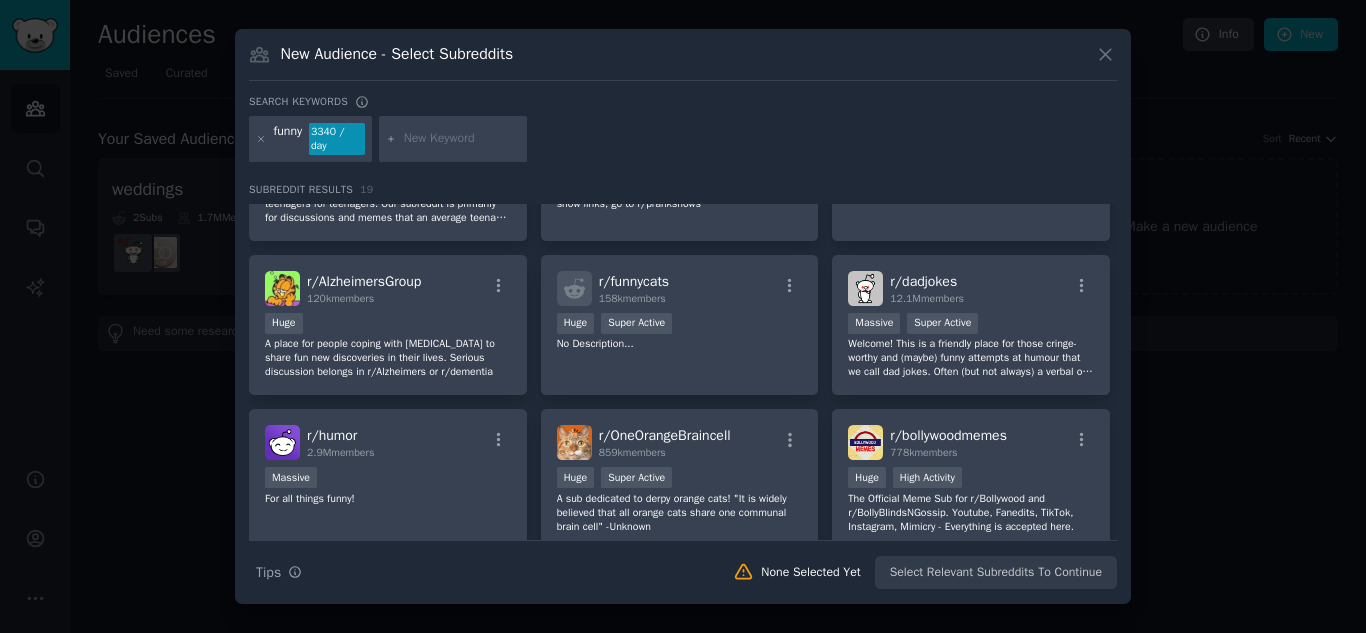 scroll, scrollTop: 556, scrollLeft: 0, axis: vertical 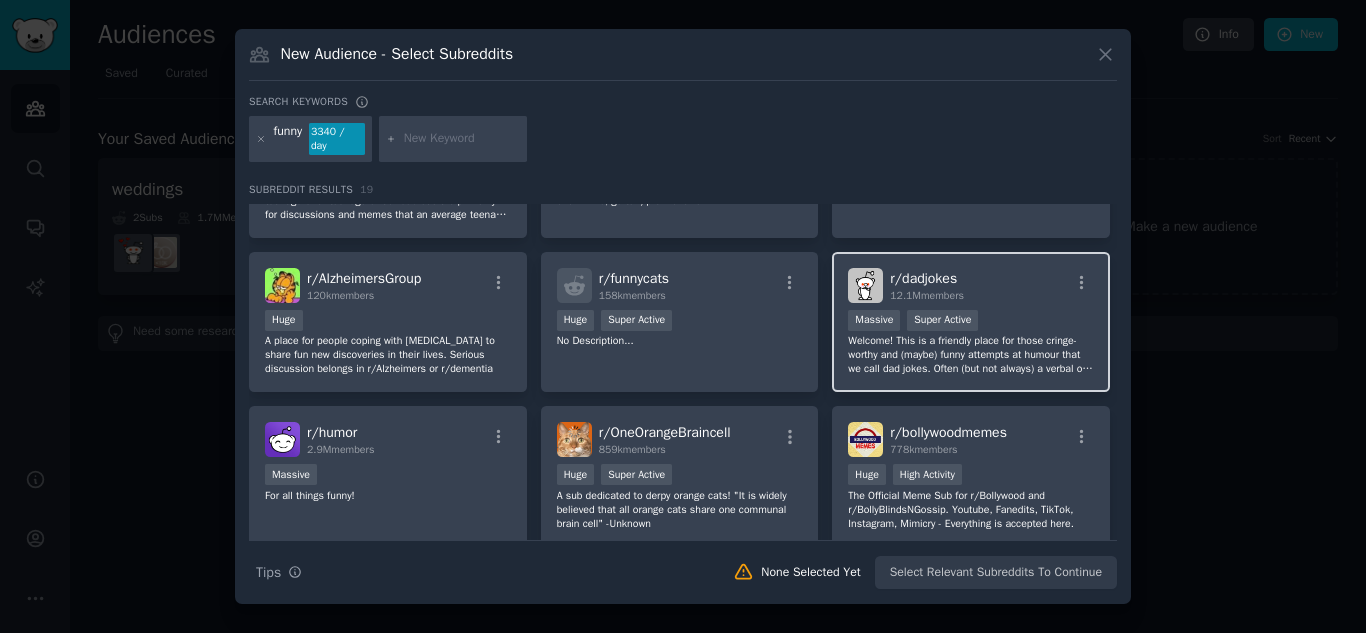 click on "Welcome!
This is a friendly place for those cringe-worthy and (maybe) funny attempts at humour that we call dad jokes. Often (but not always) a verbal or visual pun, if it elicited a snort or face palm then our community is ready to groan along with you.
To be clear, dad status is not a requirement. We're all different and excellent. Some people are born with lame jokes in their heart and so here, everyone is a dad. Some dads are wholesome, some are not.
It's about how the joke is delivered." at bounding box center (971, 355) 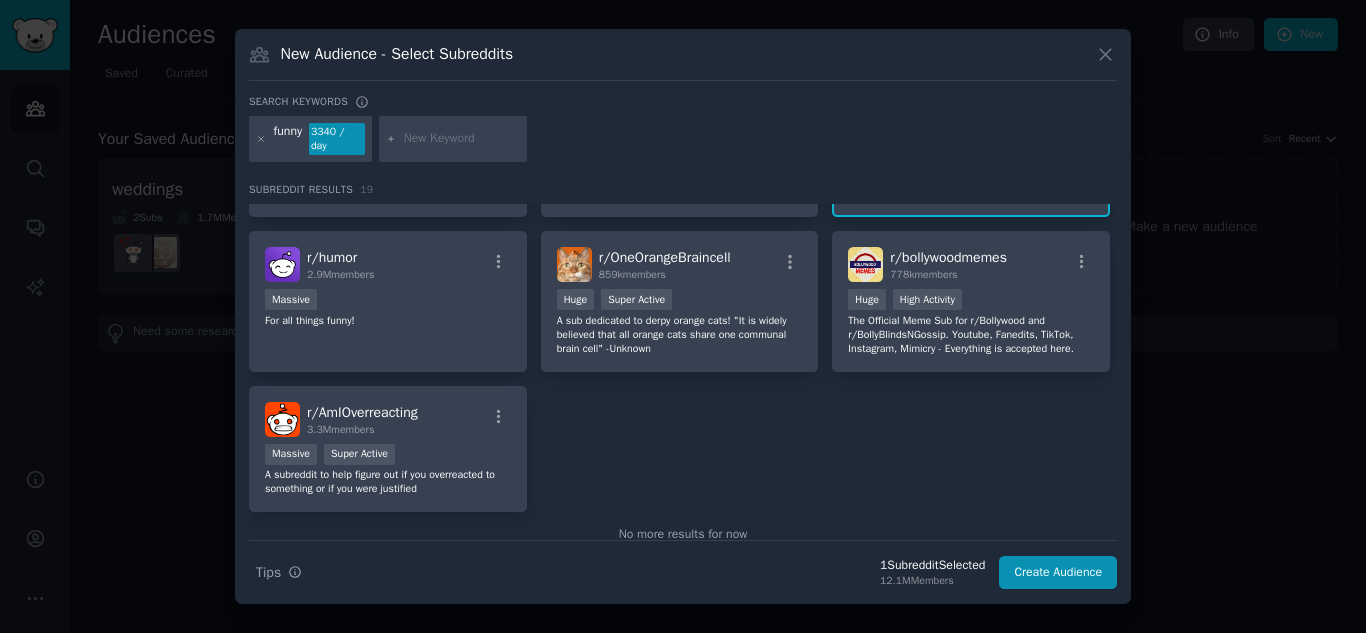scroll, scrollTop: 735, scrollLeft: 0, axis: vertical 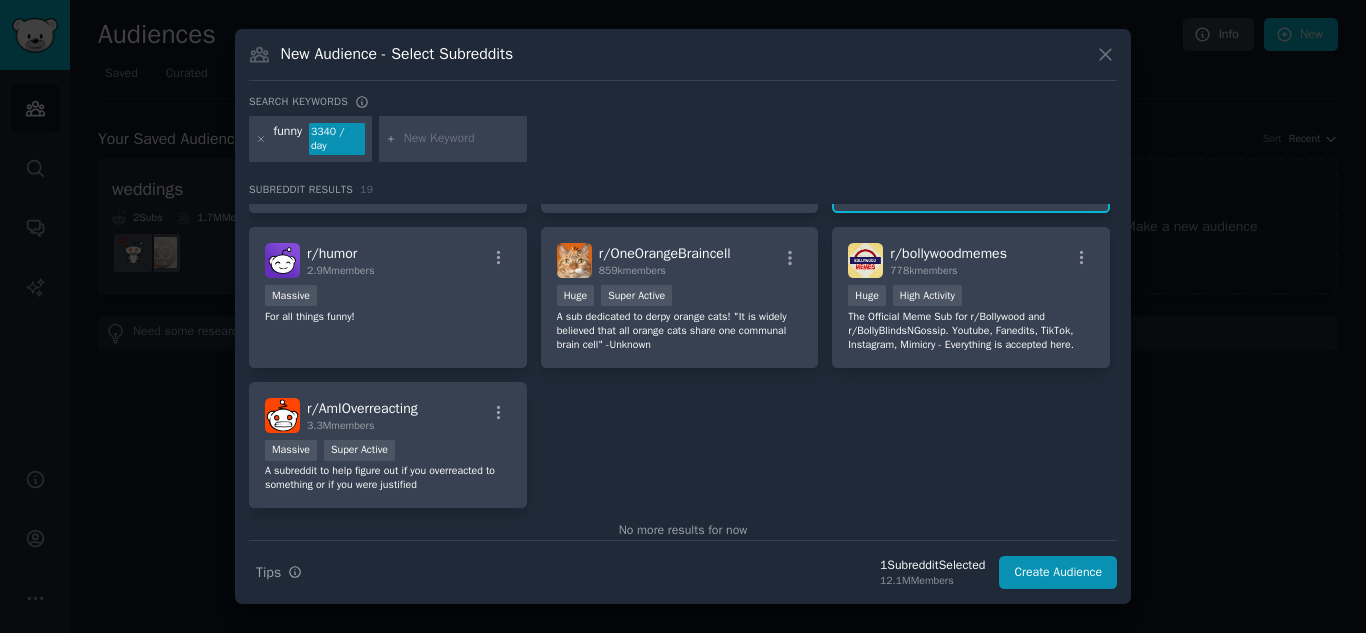 drag, startPoint x: 1118, startPoint y: 450, endPoint x: 1112, endPoint y: 350, distance: 100.17984 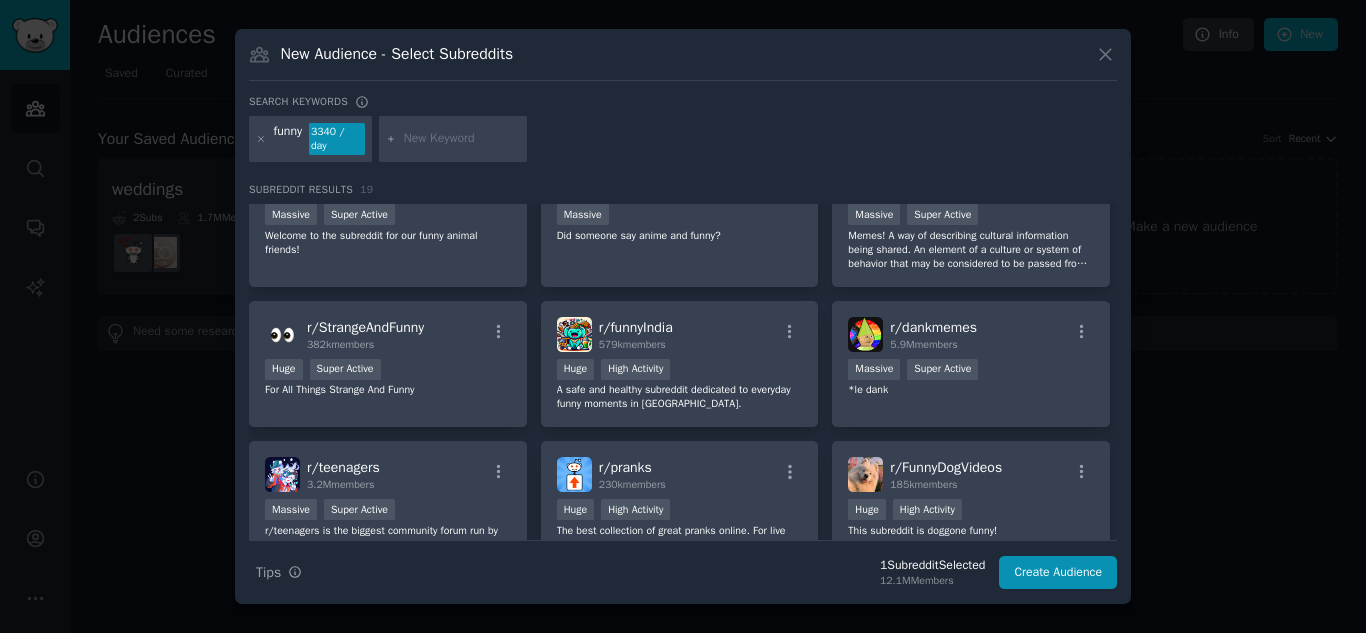 scroll, scrollTop: 209, scrollLeft: 0, axis: vertical 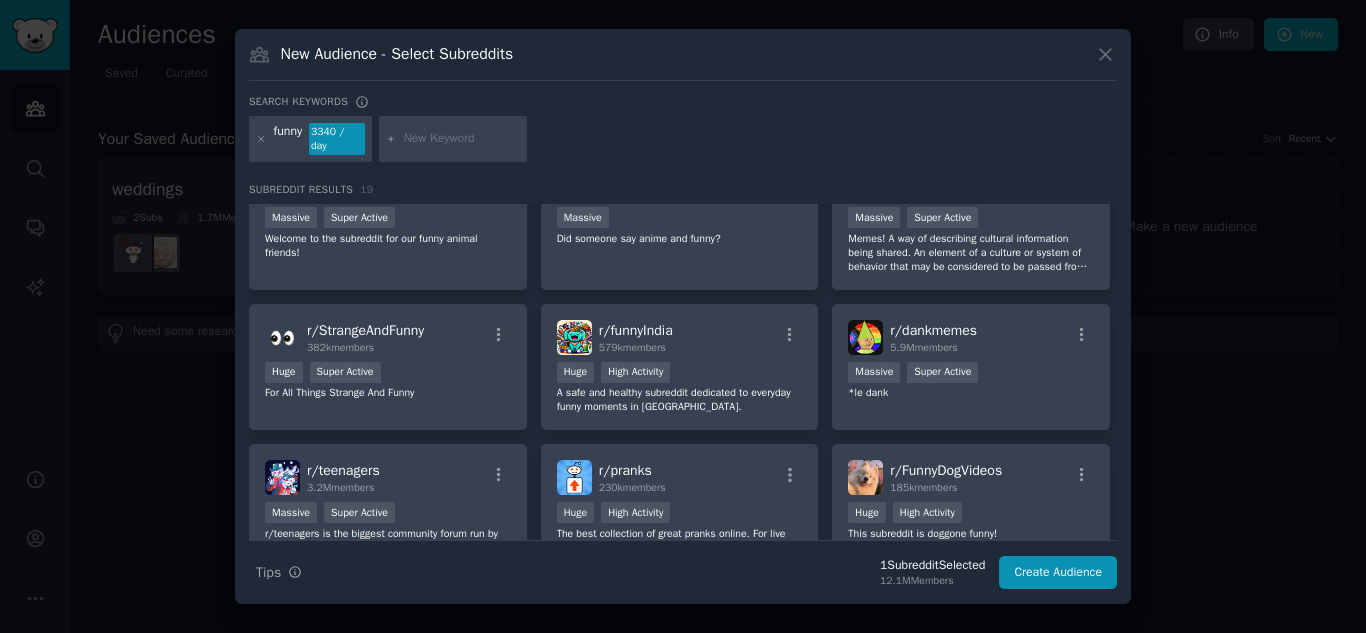 click on "r/ ComedyCemetery 1.0M  members Massive A place for stuff that was supposed to be funny, but isn't r/ funnyvideos 1.7M  members >= 95th percentile for submissions / day Massive Super Active A community of people sharing and enjoying funny videos they have found on the internet. Has a video made you snort your coffee out of your nose from laughter recently? Then post it here for others to do the same! r/ funny 66.8M  members Massive Super Active Reddit's largest humor depository r/ FunnyAnimals 8.4M  members Massive Super Active Welcome to the subreddit for our funny animal friends! r/ AnimeFunny 1.1M  members Massive Did someone say anime and funny? r/ memes 35.5M  members Massive Super Active Memes!
A way of describing cultural information being shared.
An element of a culture or system of behavior that may be considered to be passed from one individual to another by nongenetic means, especially imitation. r/ StrangeAndFunny 382k  members Huge Super Active For All Things Strange And Funny r/ funnyIndia 579k" at bounding box center [683, 515] 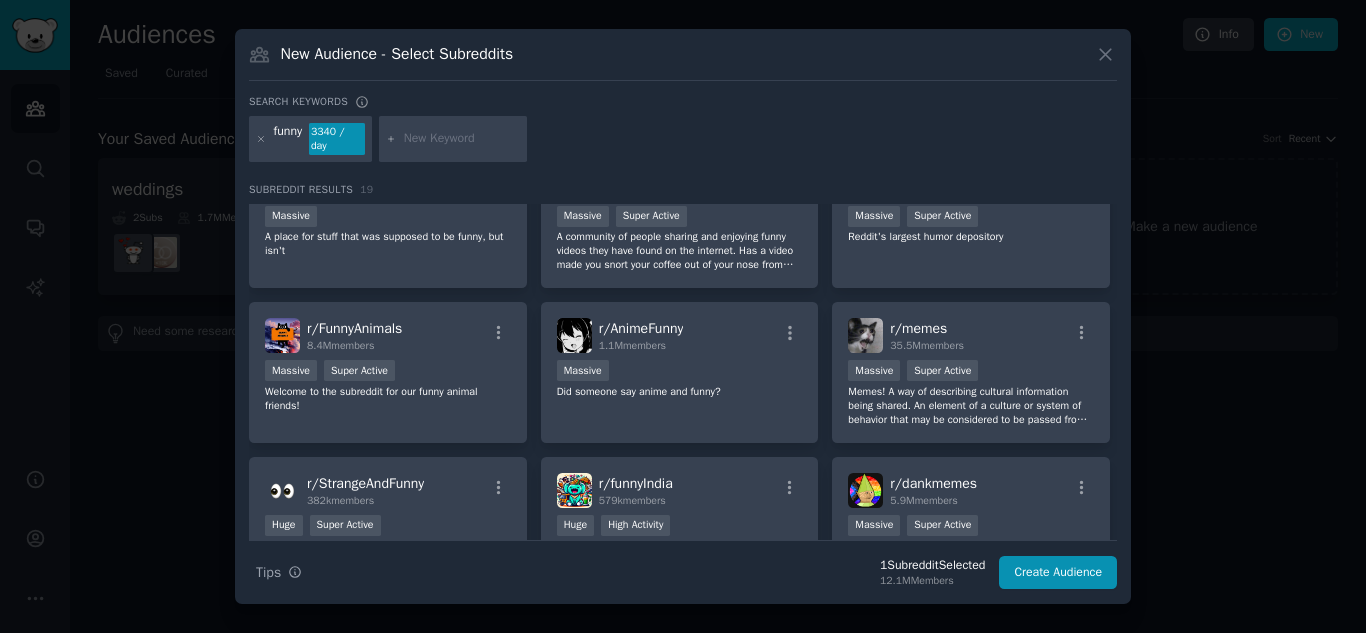 scroll, scrollTop: 0, scrollLeft: 0, axis: both 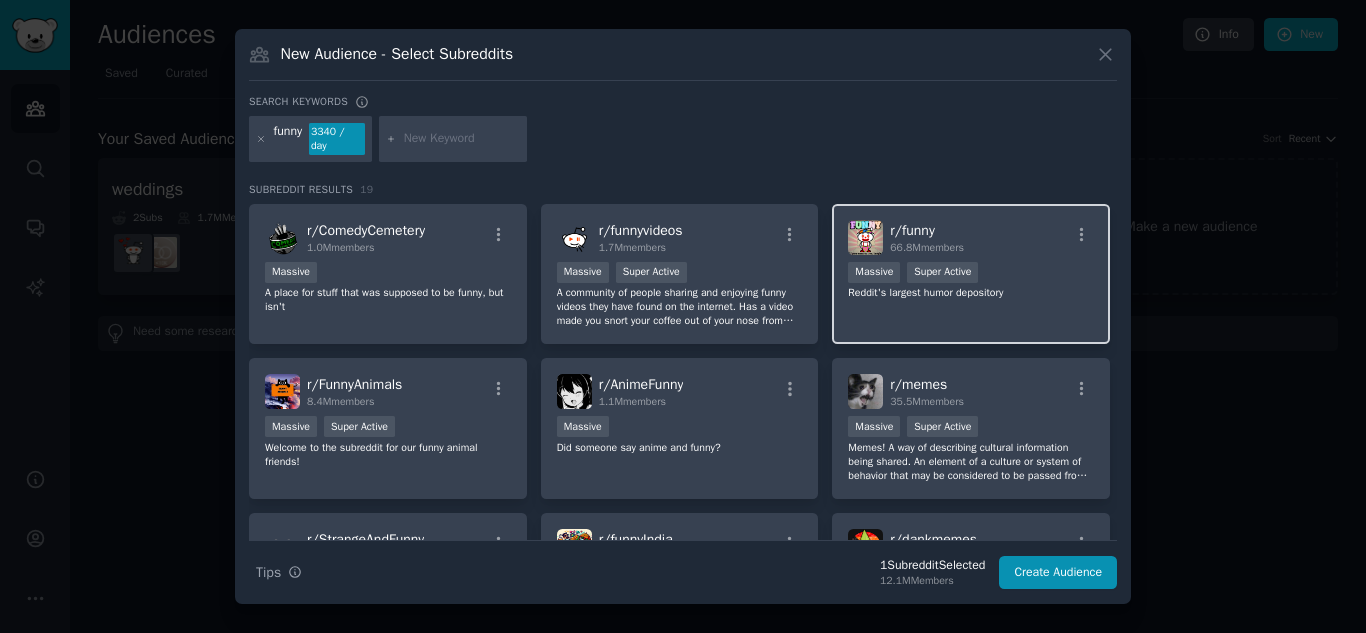 click on "r/ funny 66.8M  members Massive Super Active Reddit's largest humor depository" at bounding box center (971, 274) 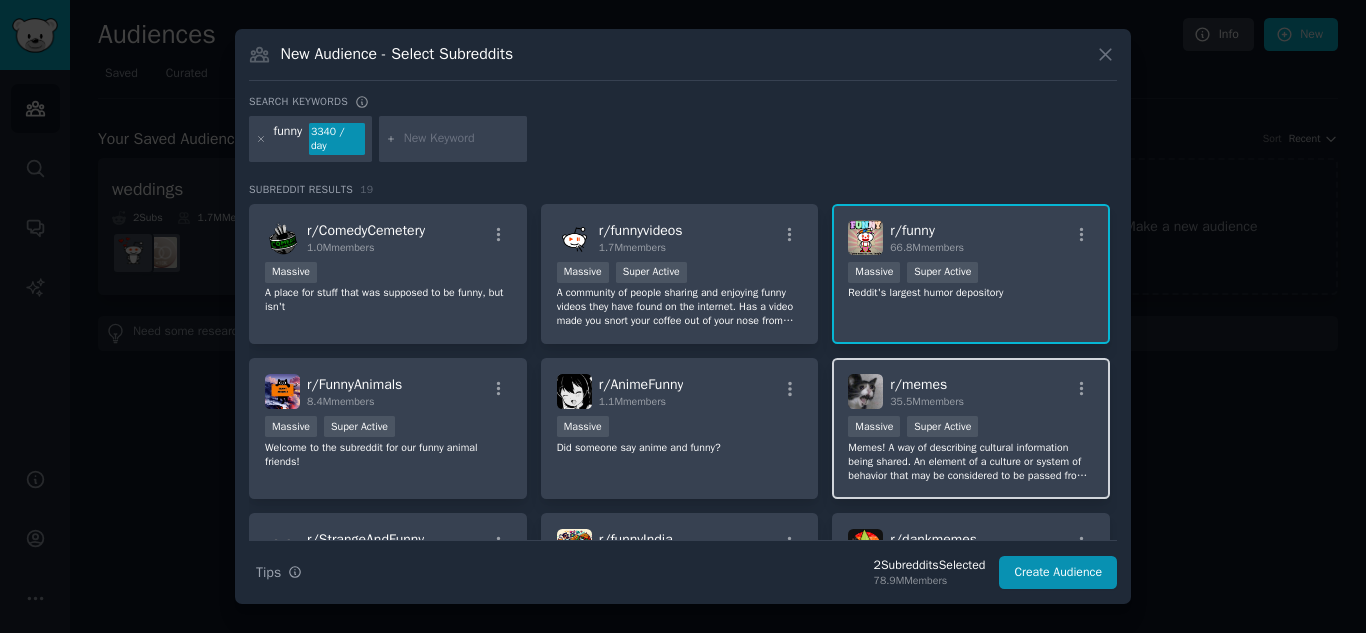 click on "Massive Super Active" at bounding box center (971, 428) 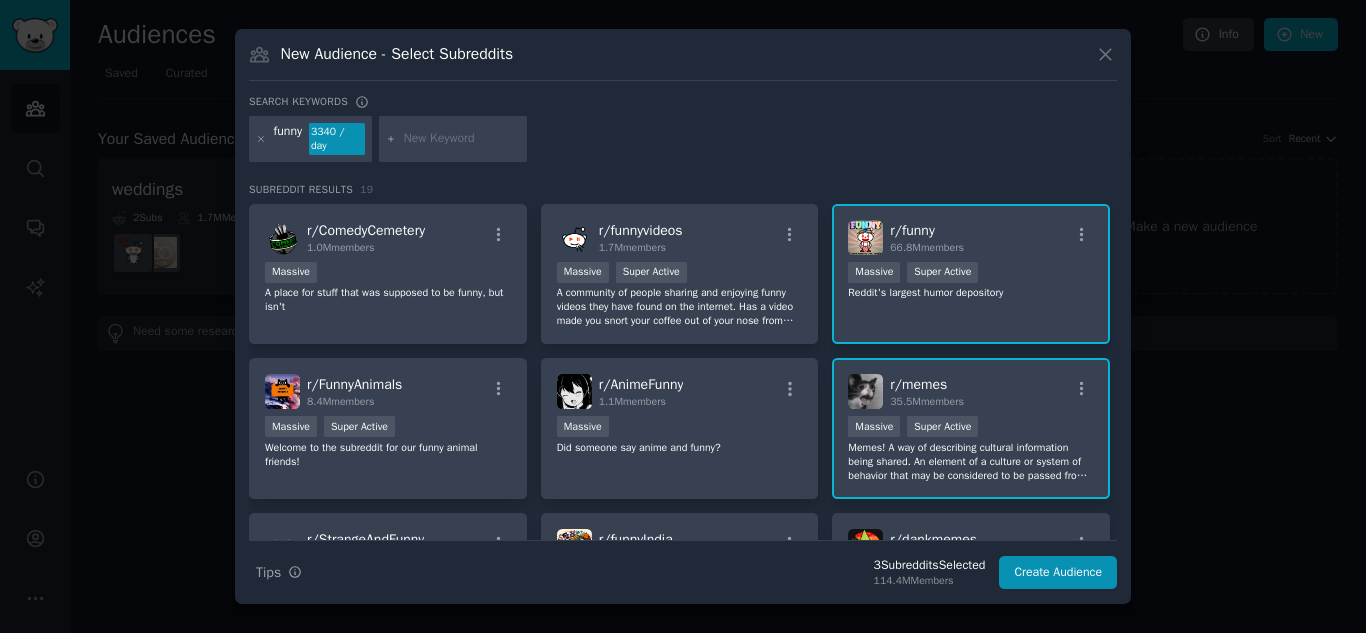 click on "Reddit's largest humor depository" at bounding box center (971, 293) 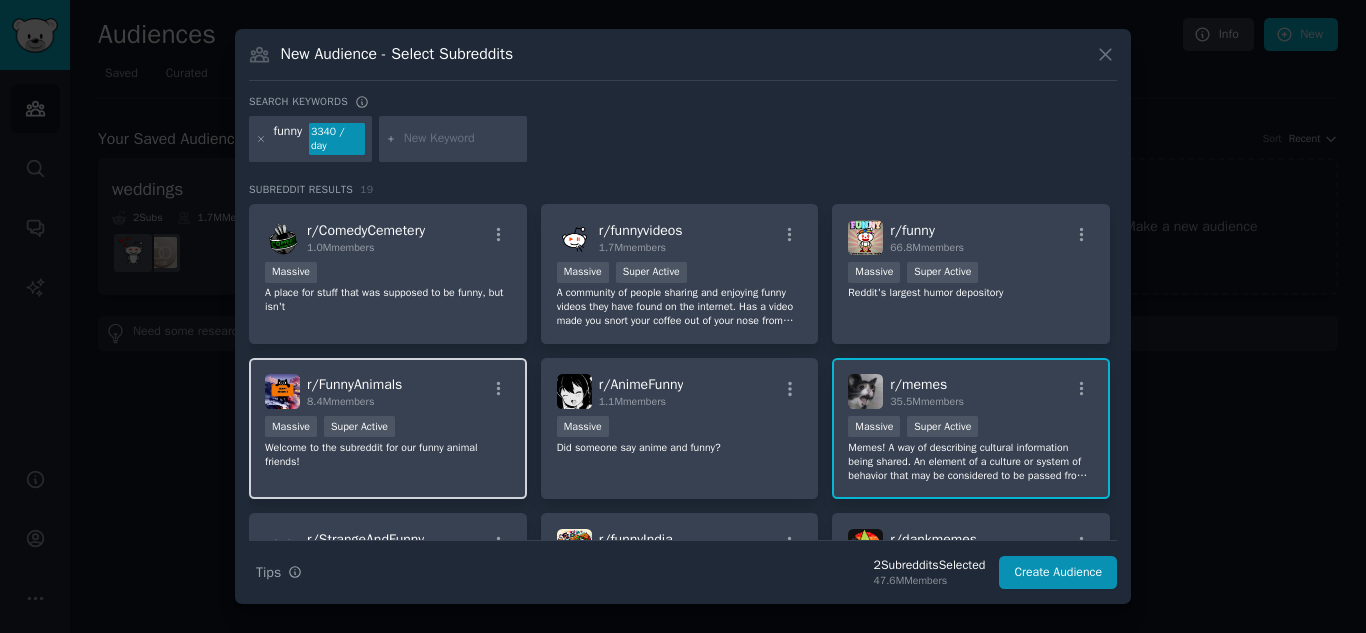 click on "r/ FunnyAnimals 8.4M  members" at bounding box center [388, 391] 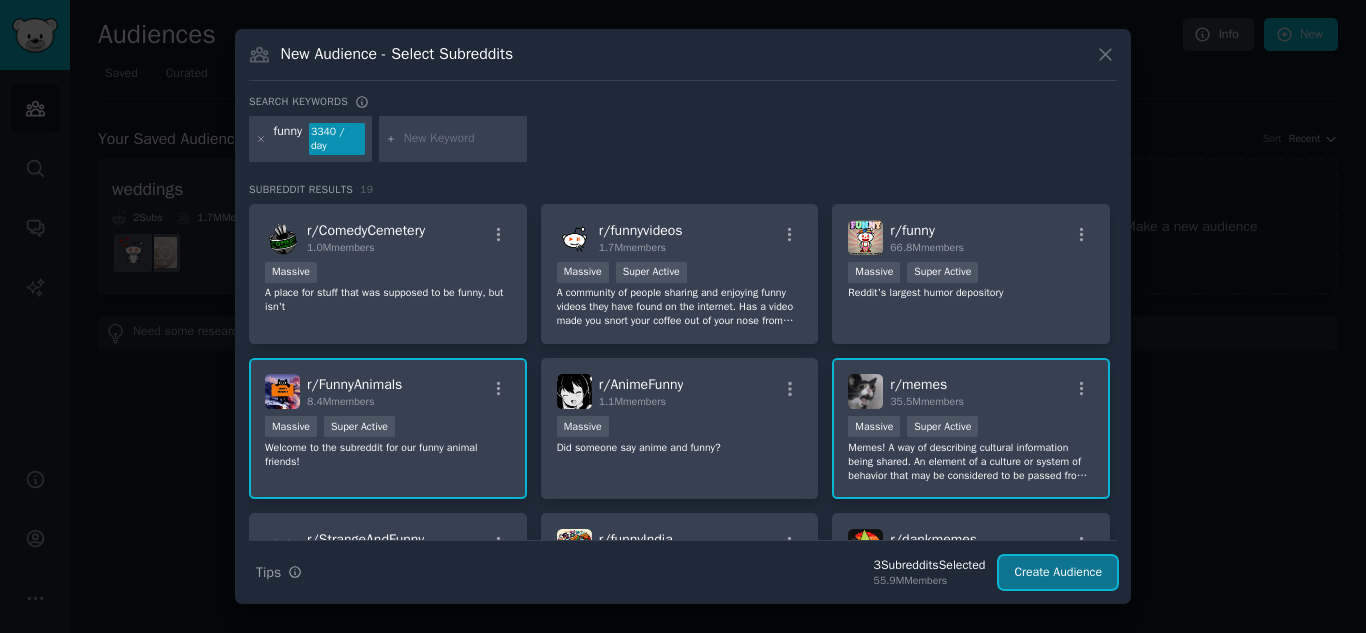 click on "Create Audience" at bounding box center [1058, 573] 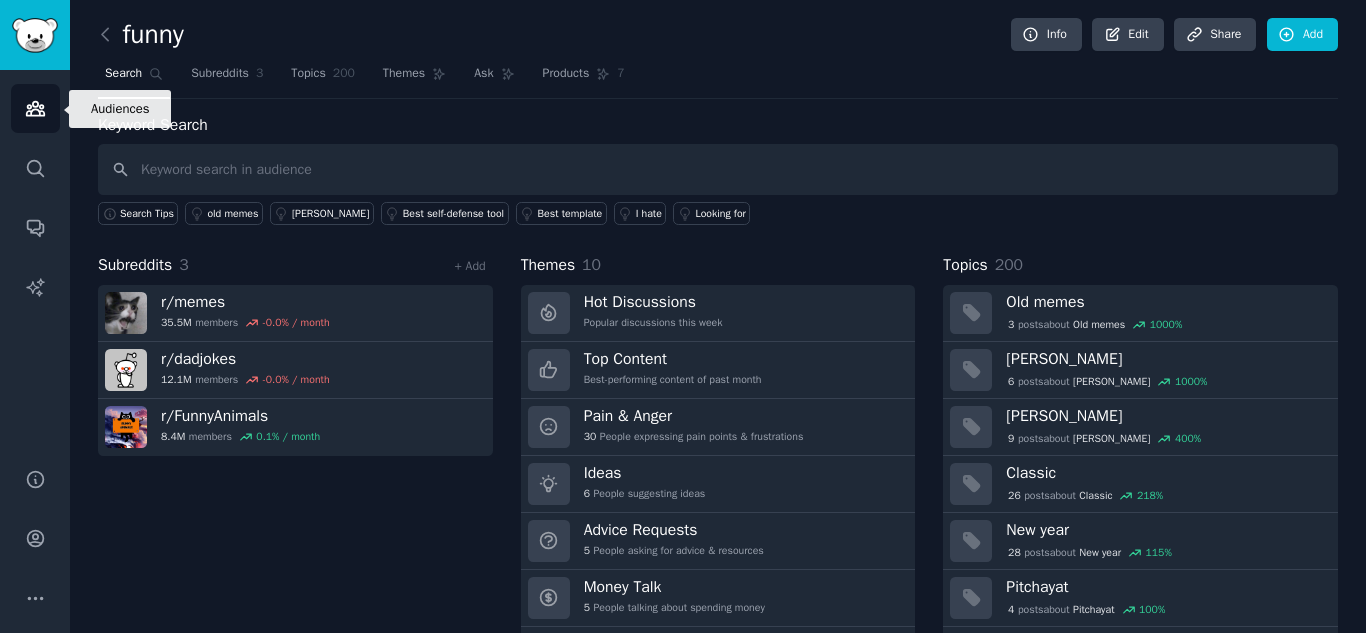 click 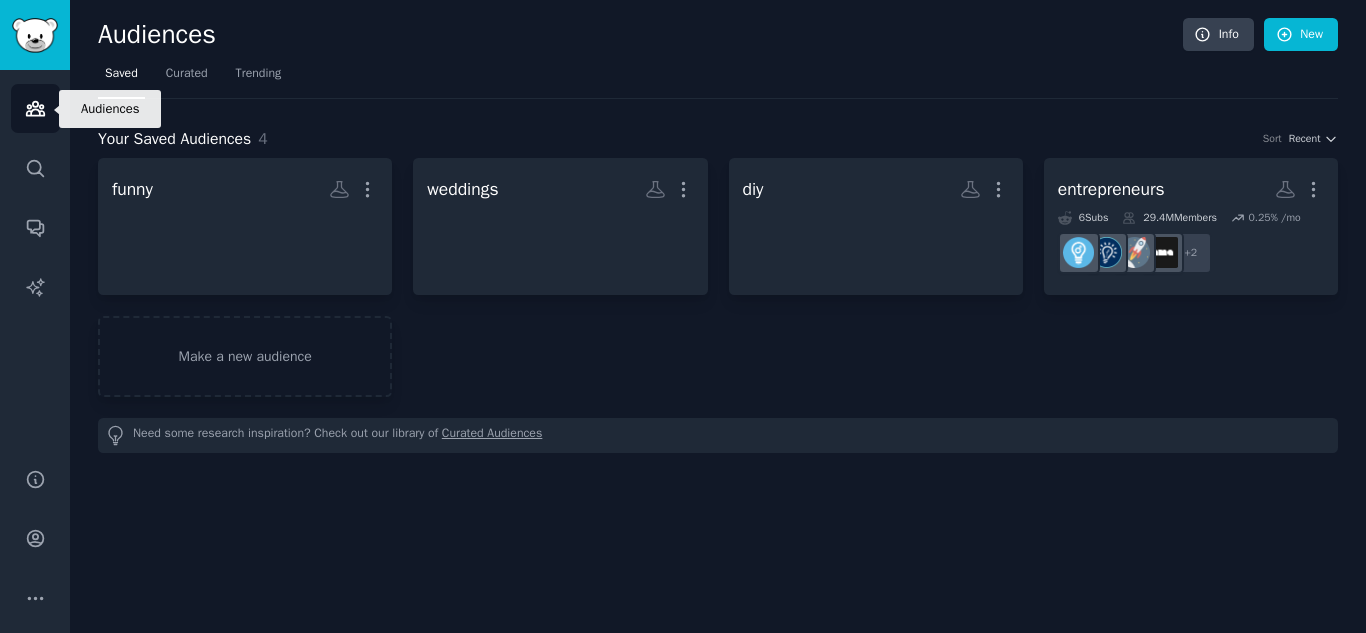 click 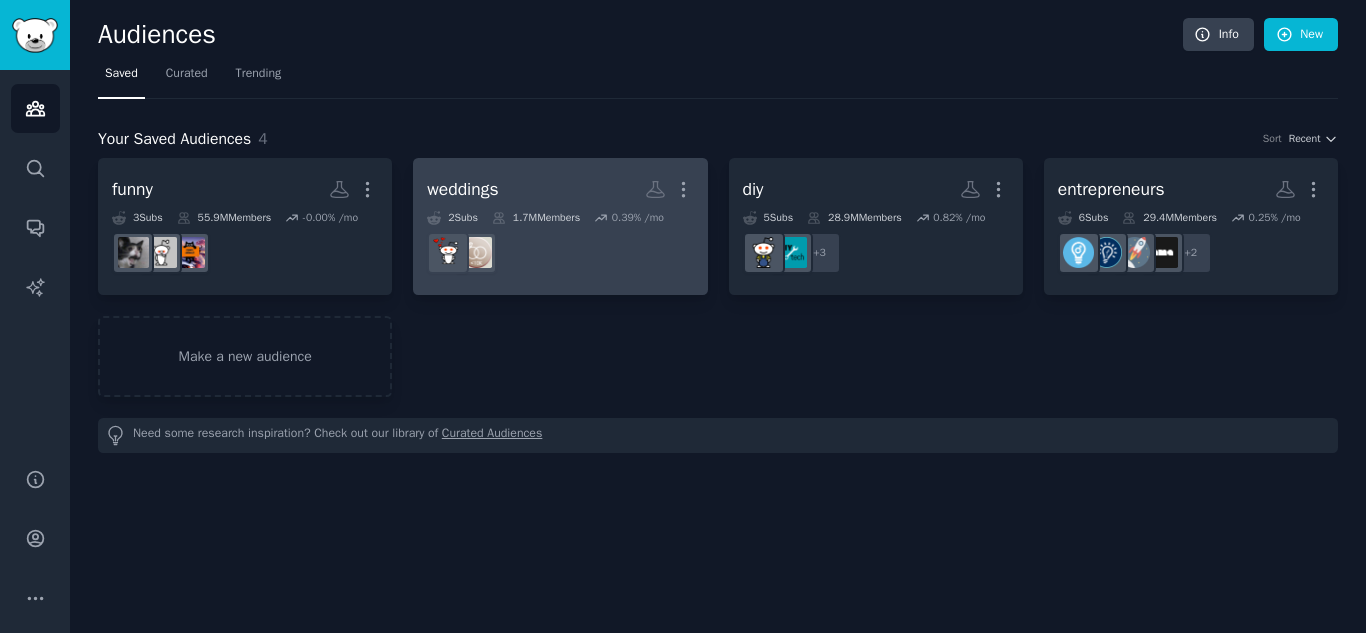 click on "2  Sub s" at bounding box center [452, 218] 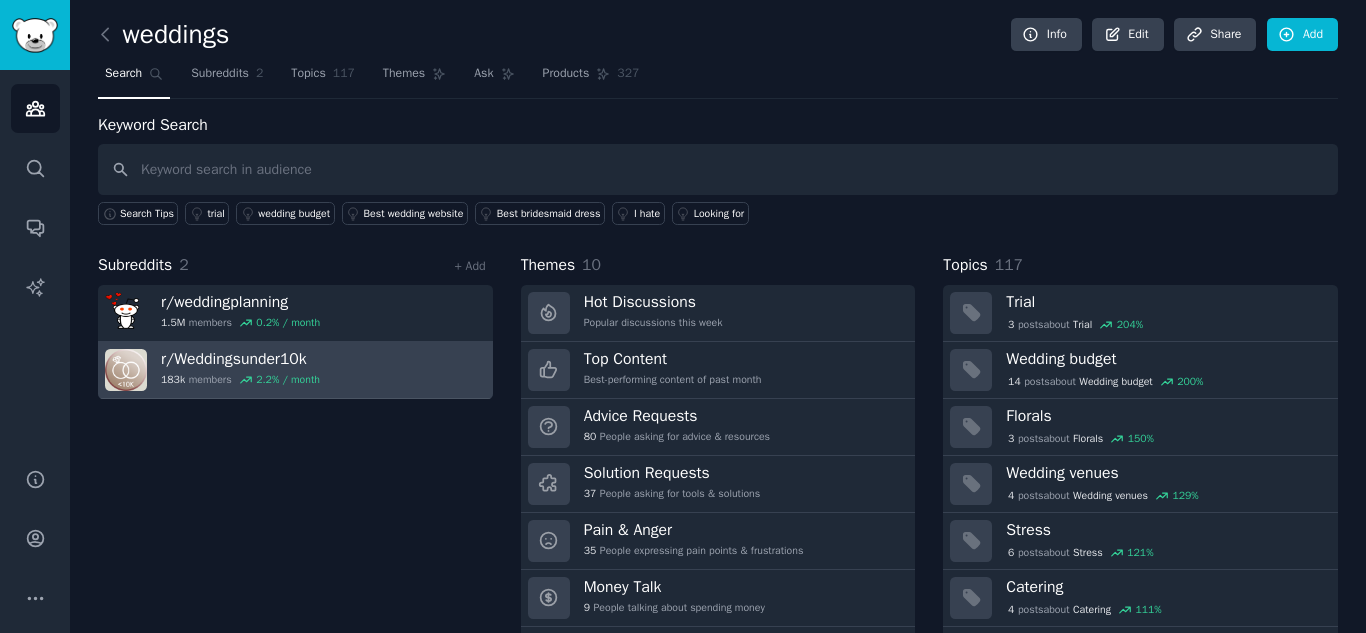 click on "r/ Weddingsunder10k 183k  members 2.2 % / month" at bounding box center (295, 370) 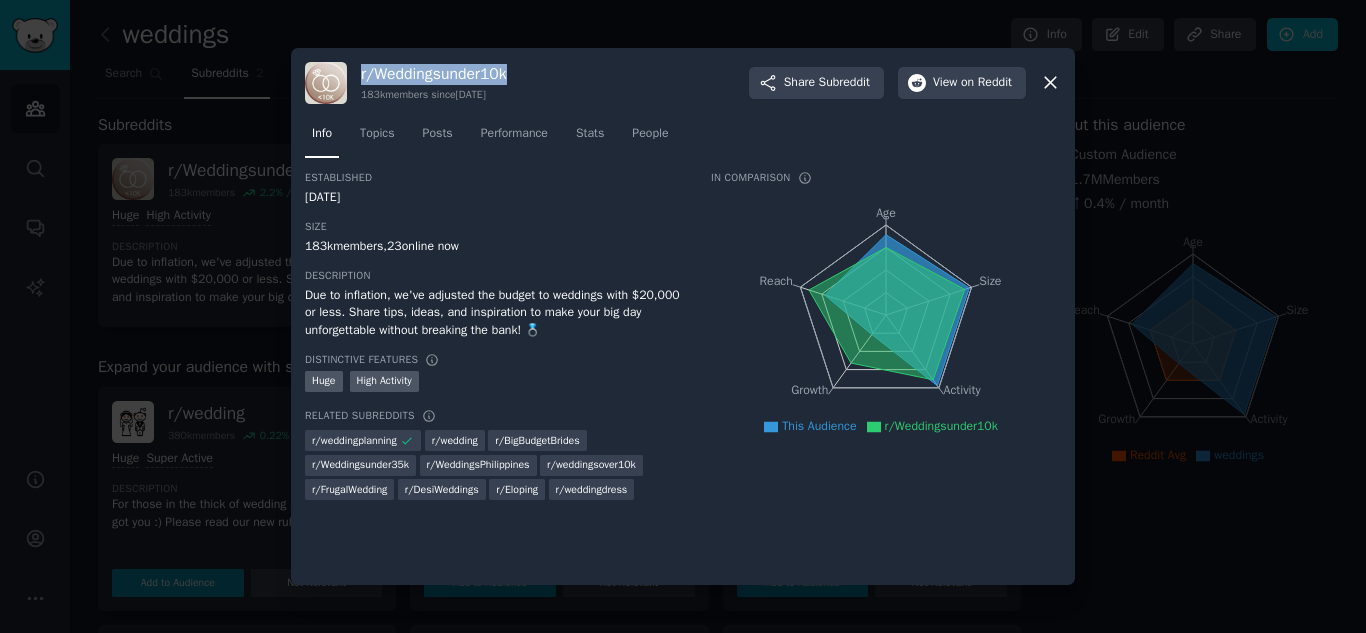 drag, startPoint x: 534, startPoint y: 78, endPoint x: 358, endPoint y: 76, distance: 176.01137 